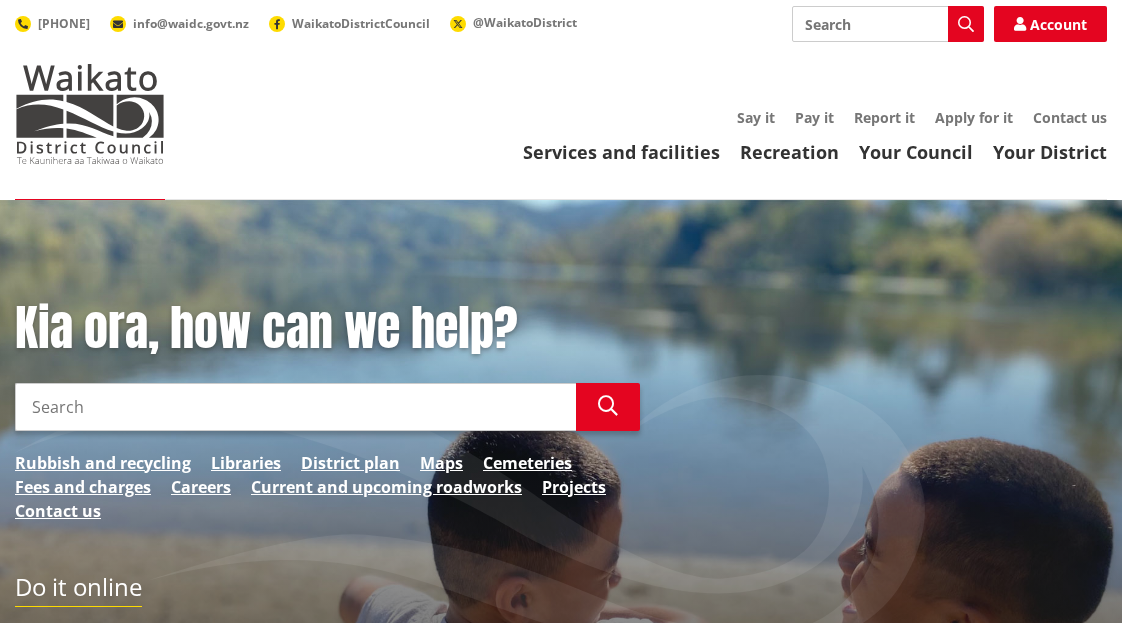 scroll, scrollTop: 200, scrollLeft: 0, axis: vertical 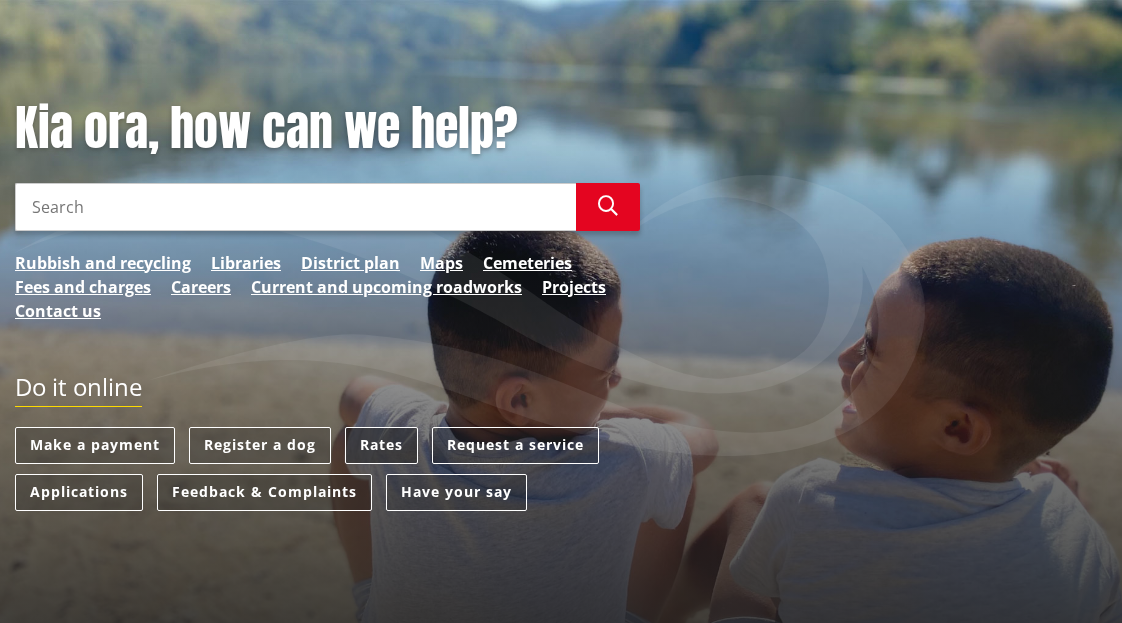 click on "Rates" at bounding box center [381, 445] 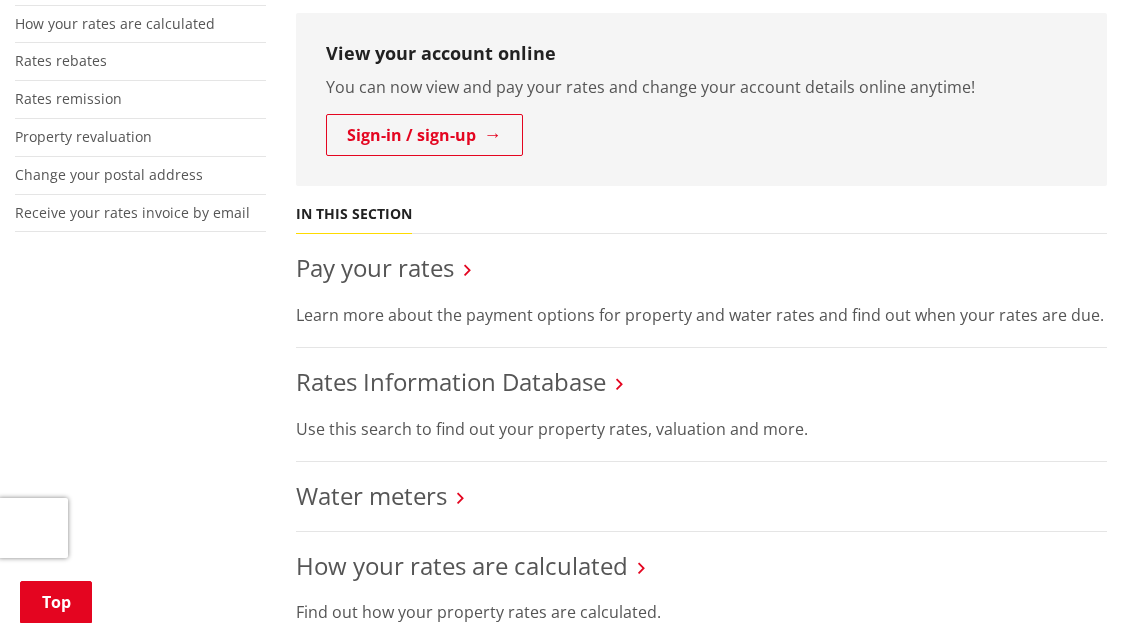 scroll, scrollTop: 600, scrollLeft: 0, axis: vertical 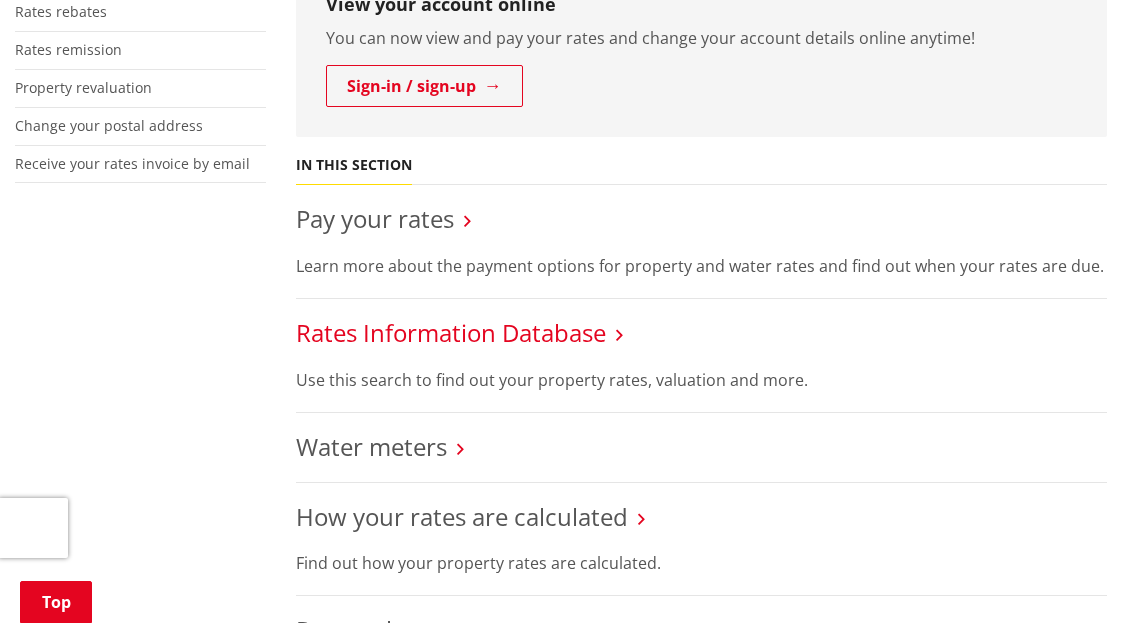 click on "Rates Information Database" at bounding box center [451, 332] 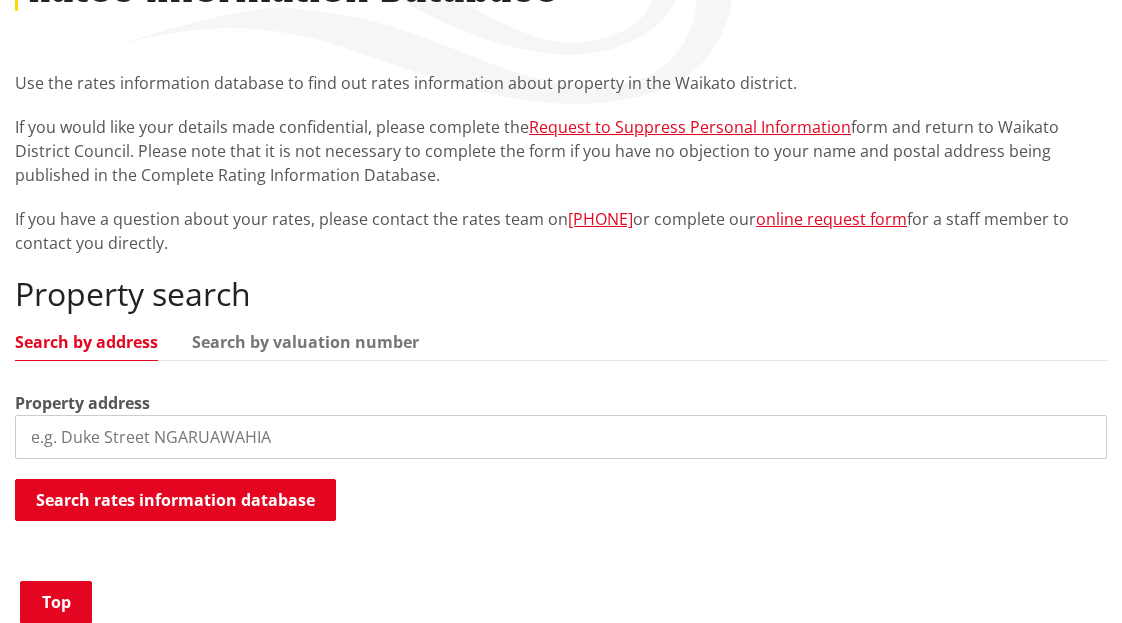 scroll, scrollTop: 400, scrollLeft: 0, axis: vertical 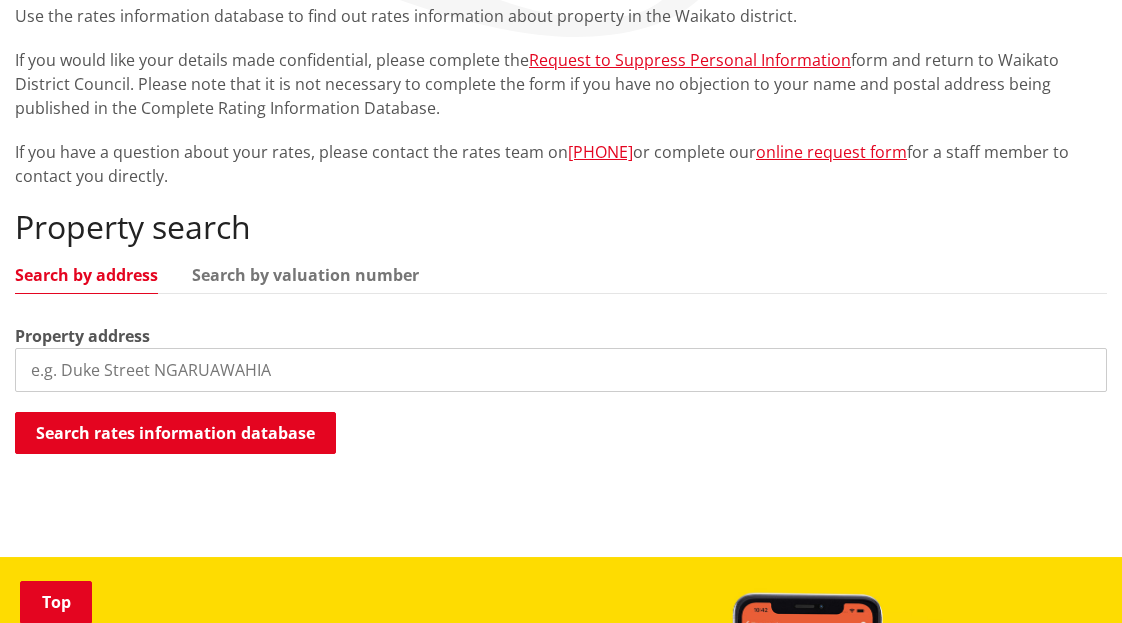 click at bounding box center [561, 370] 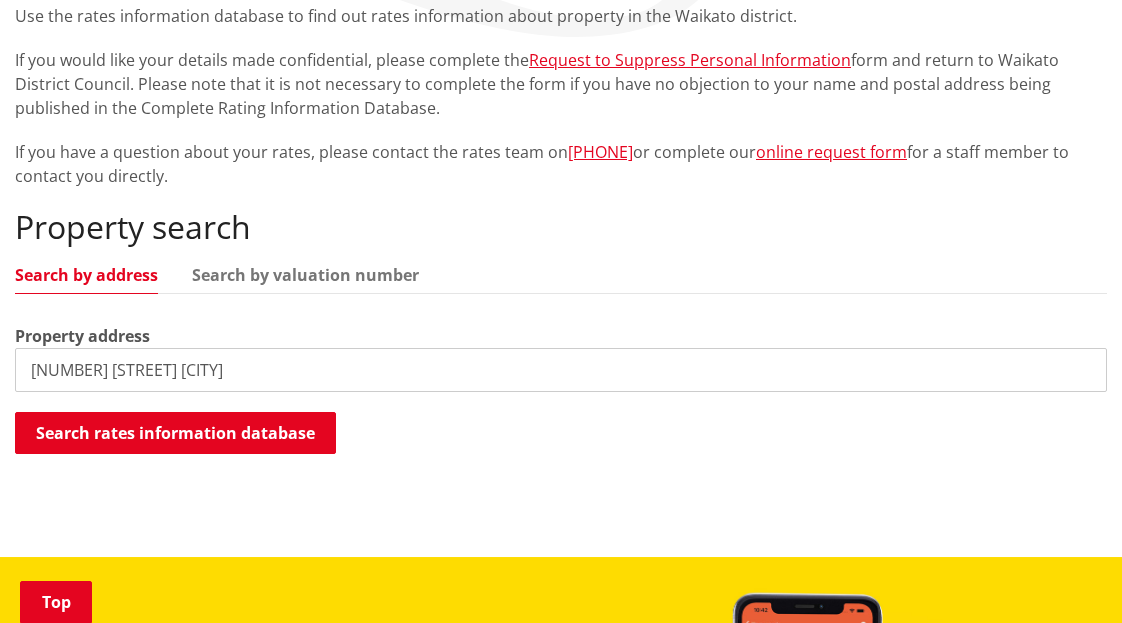 type on "293 Vaile Road newstead" 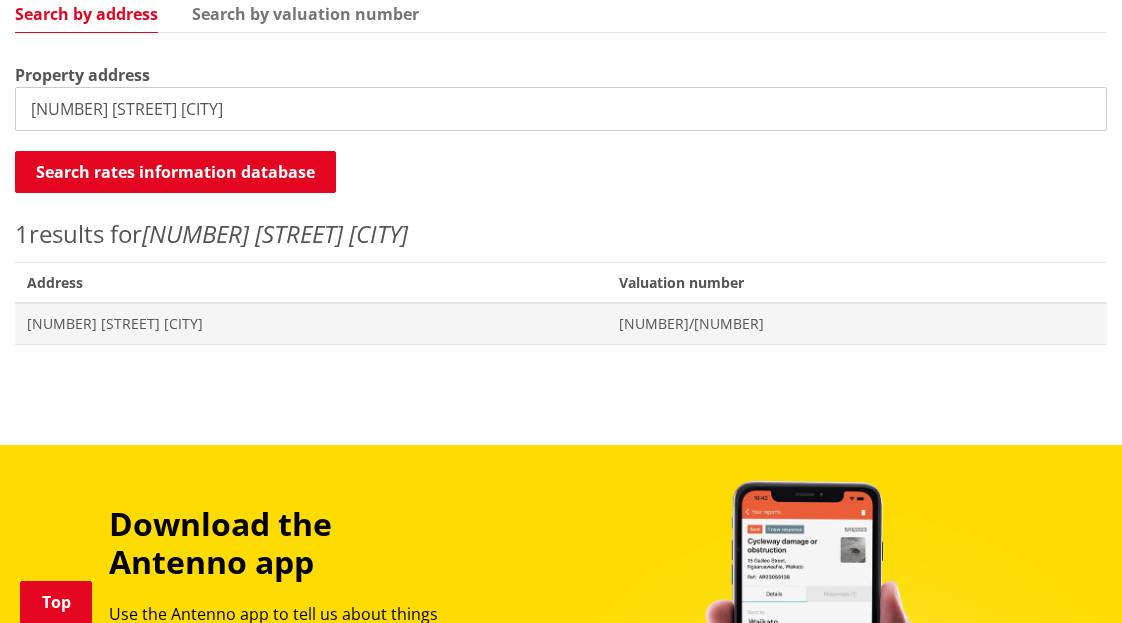 scroll, scrollTop: 700, scrollLeft: 0, axis: vertical 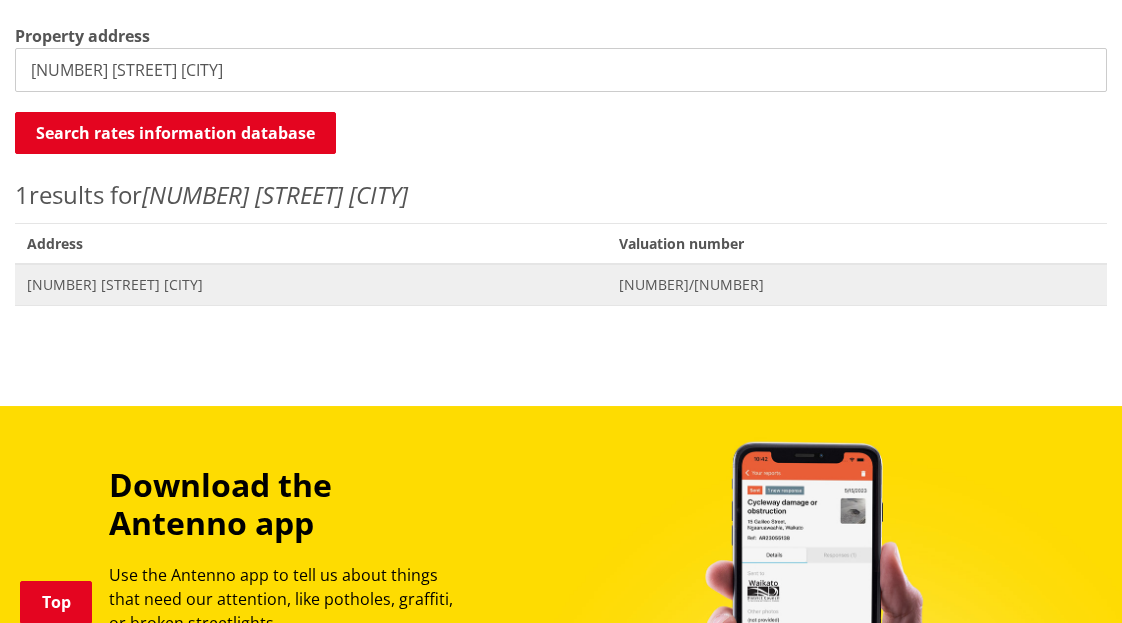 click on "293 Vaile Road NEWSTEAD" at bounding box center (311, 285) 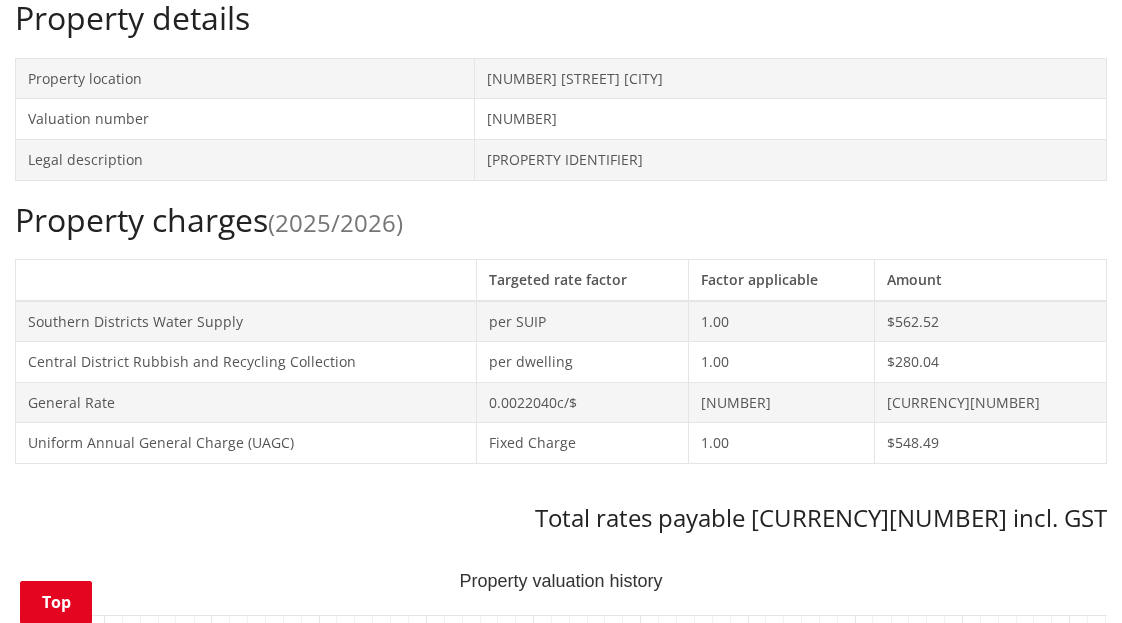 scroll, scrollTop: 700, scrollLeft: 0, axis: vertical 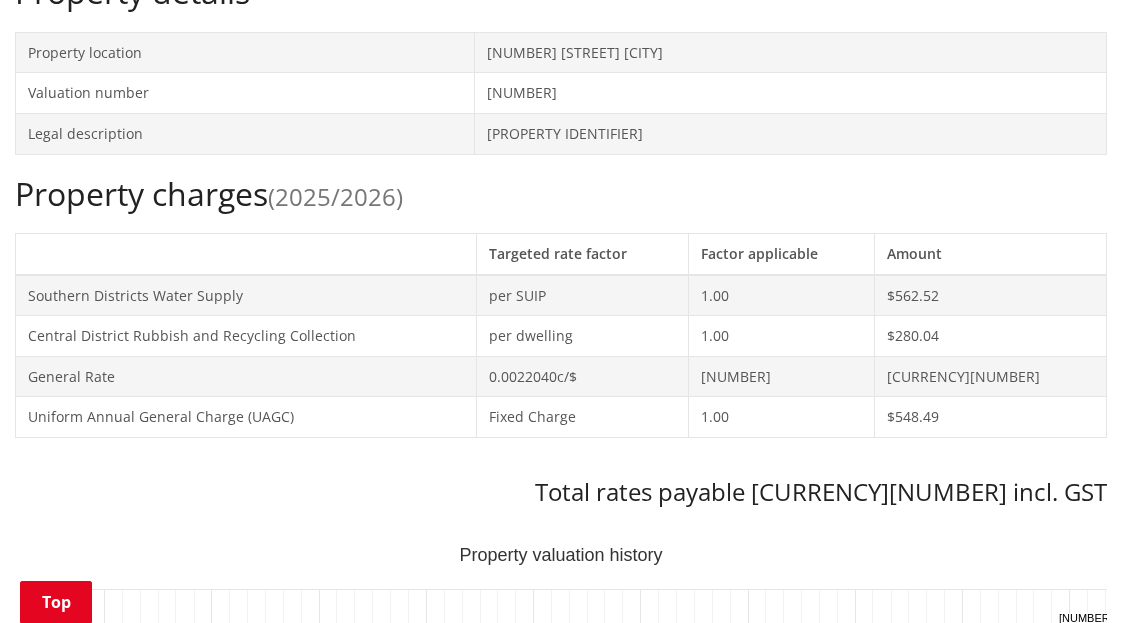 click on "Total rates payable [CURRENCY][NUMBER] incl. GST" at bounding box center (561, 492) 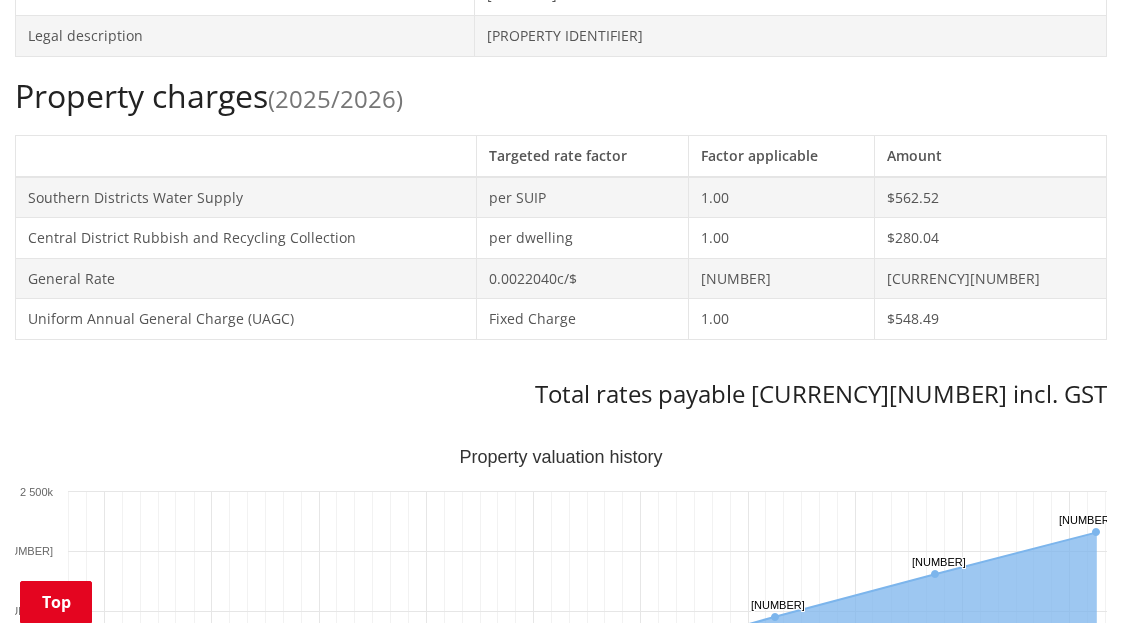 scroll, scrollTop: 800, scrollLeft: 0, axis: vertical 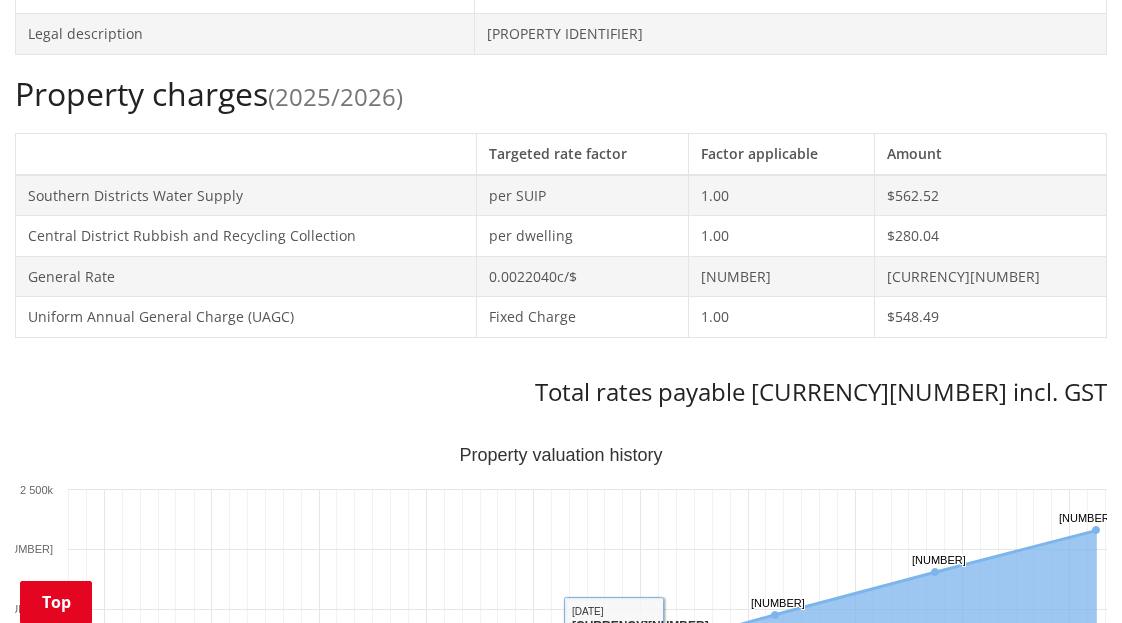 click on "Total rates payable [CURRENCY][NUMBER] incl. GST" at bounding box center [561, 392] 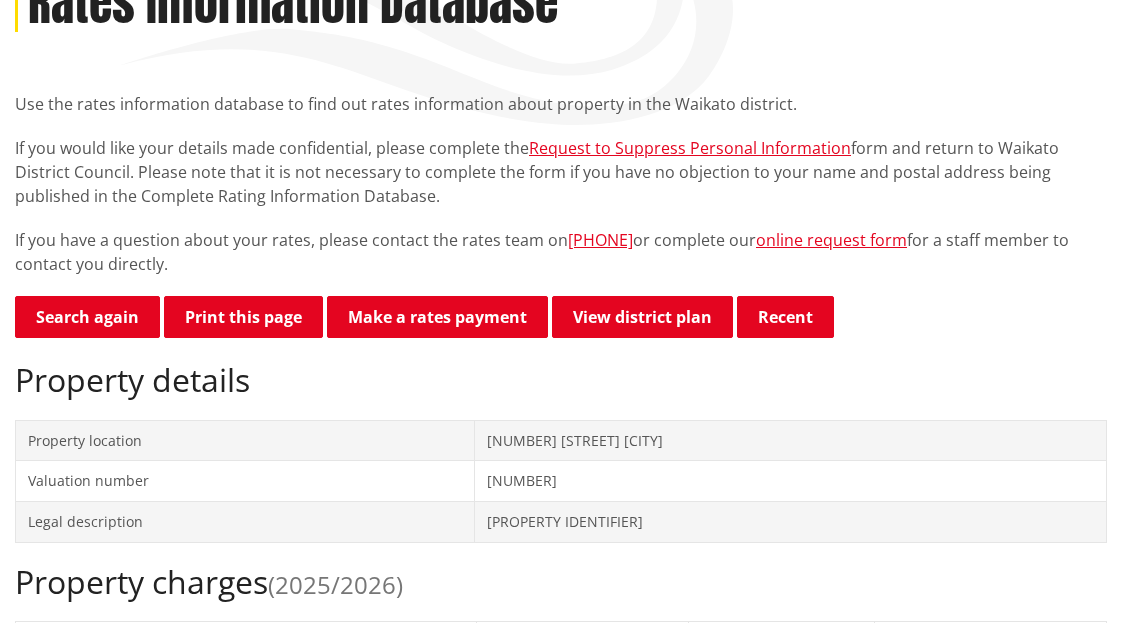 scroll, scrollTop: 400, scrollLeft: 0, axis: vertical 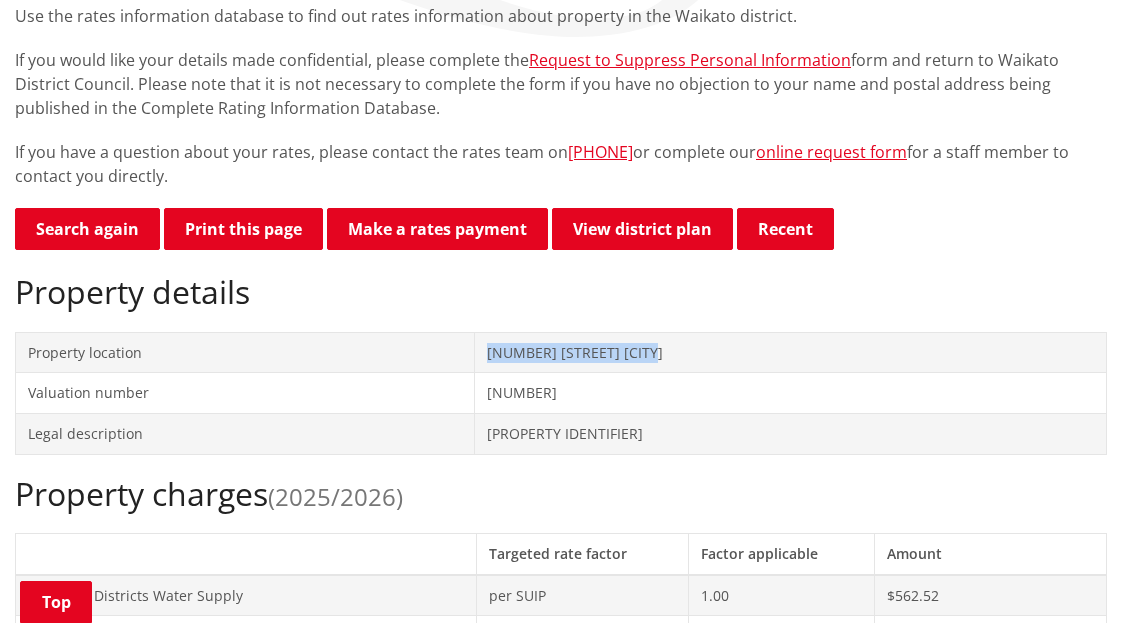 drag, startPoint x: 561, startPoint y: 355, endPoint x: 382, endPoint y: 356, distance: 179.00279 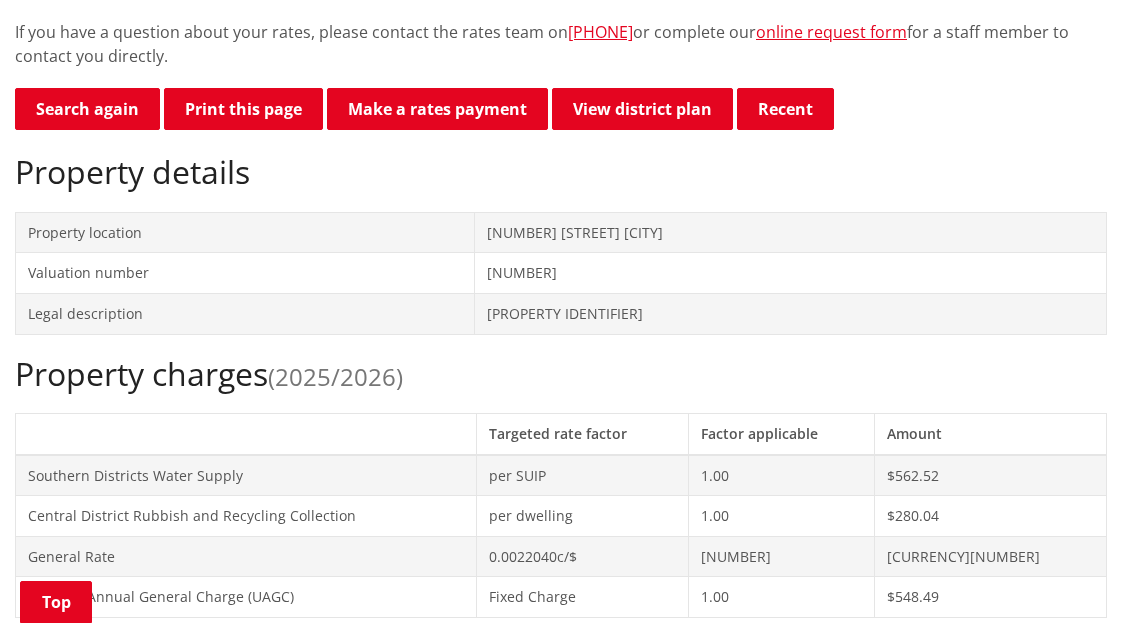scroll, scrollTop: 900, scrollLeft: 0, axis: vertical 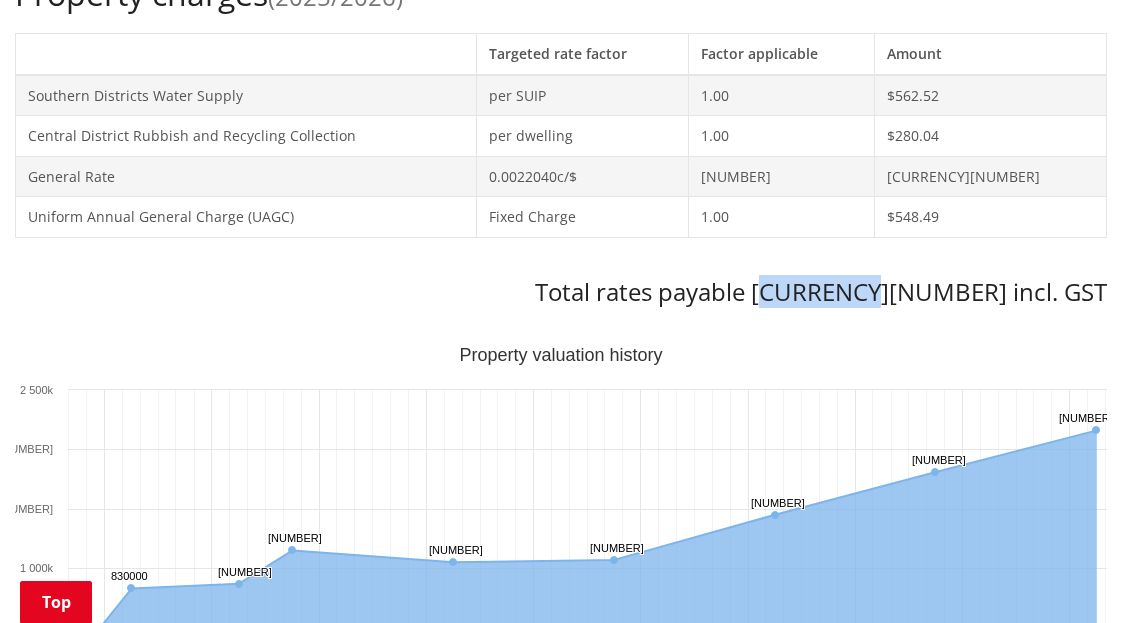 drag, startPoint x: 1000, startPoint y: 291, endPoint x: 915, endPoint y: 303, distance: 85.84288 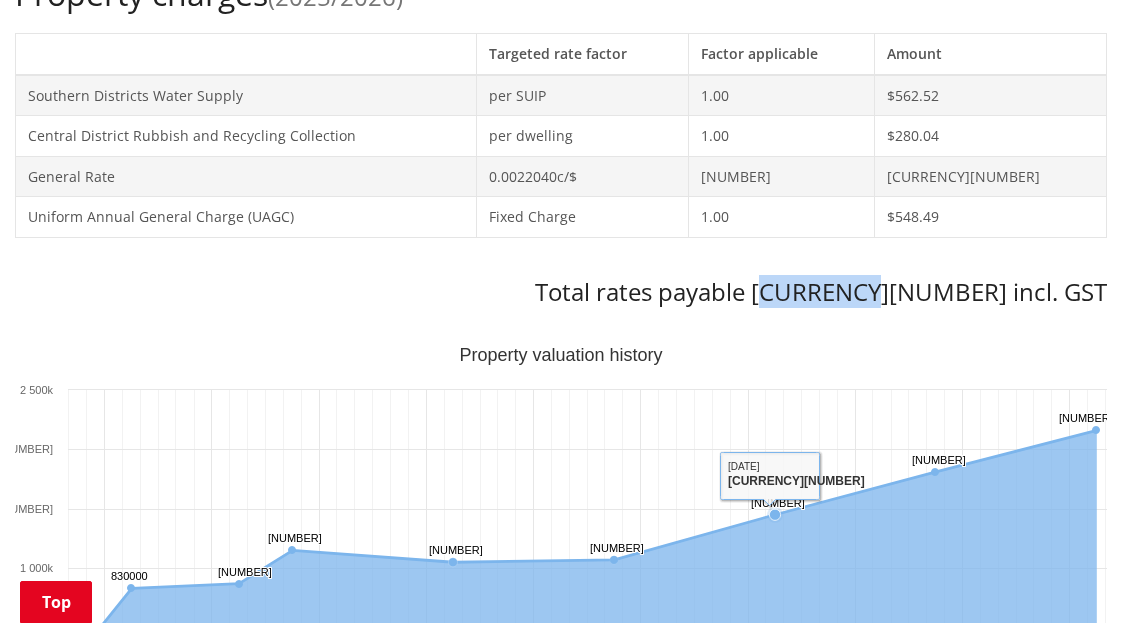 click 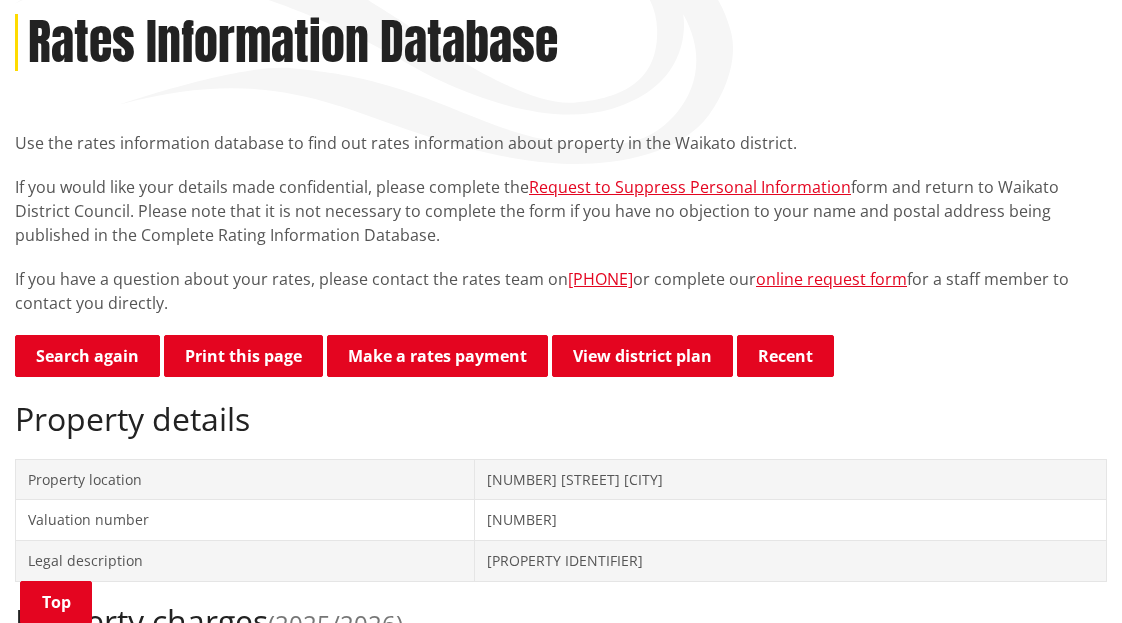 scroll, scrollTop: 100, scrollLeft: 0, axis: vertical 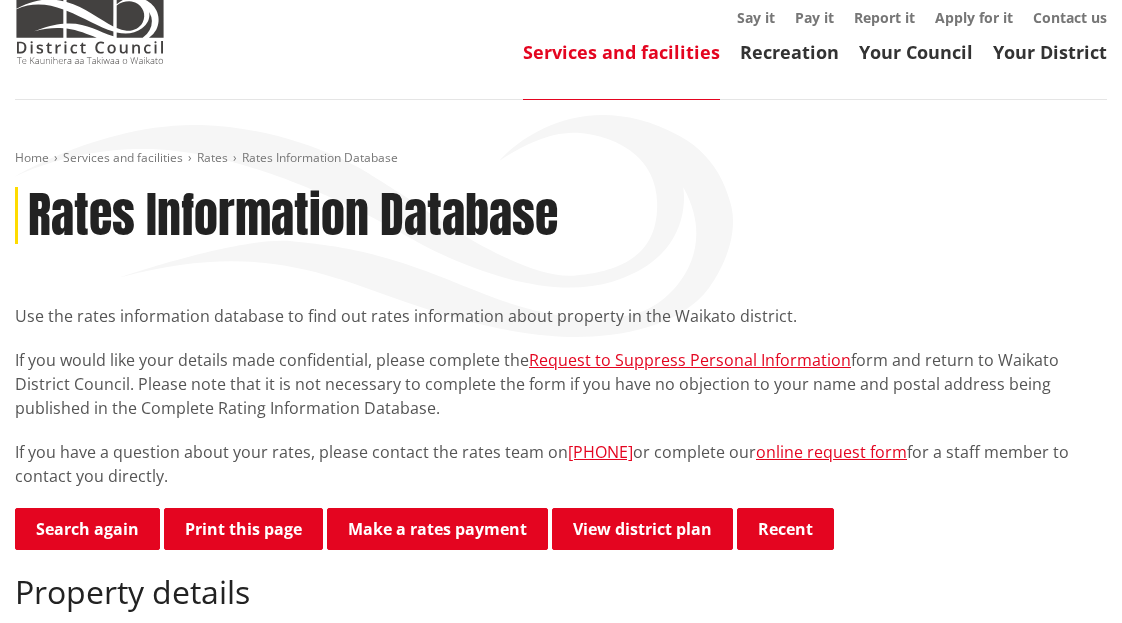 drag, startPoint x: 237, startPoint y: 534, endPoint x: 262, endPoint y: 507, distance: 36.796738 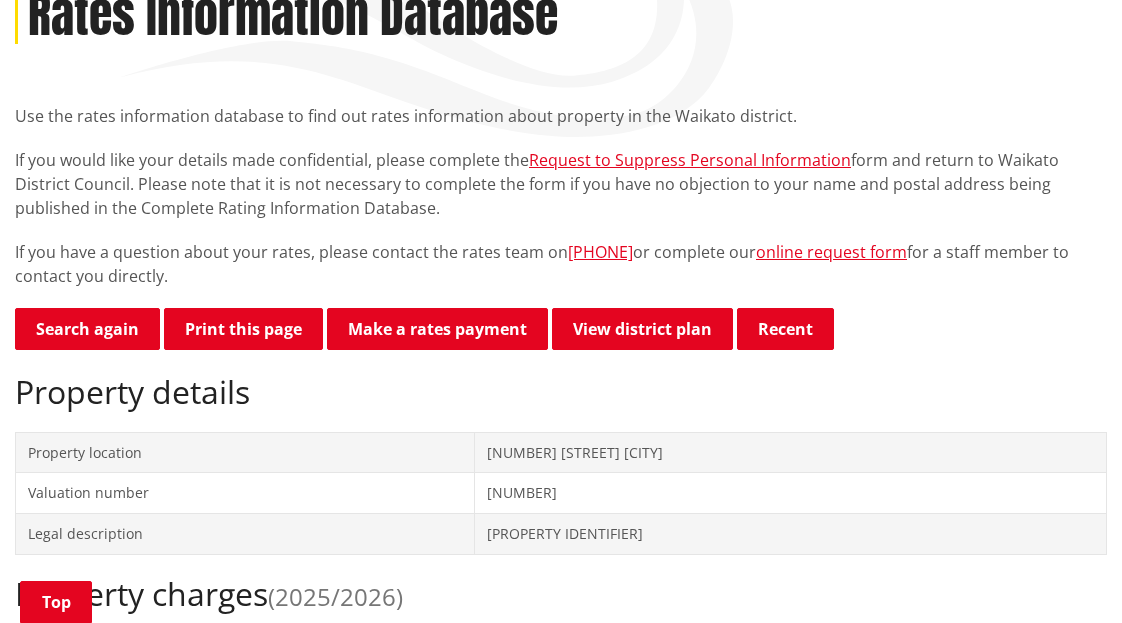scroll, scrollTop: 0, scrollLeft: 0, axis: both 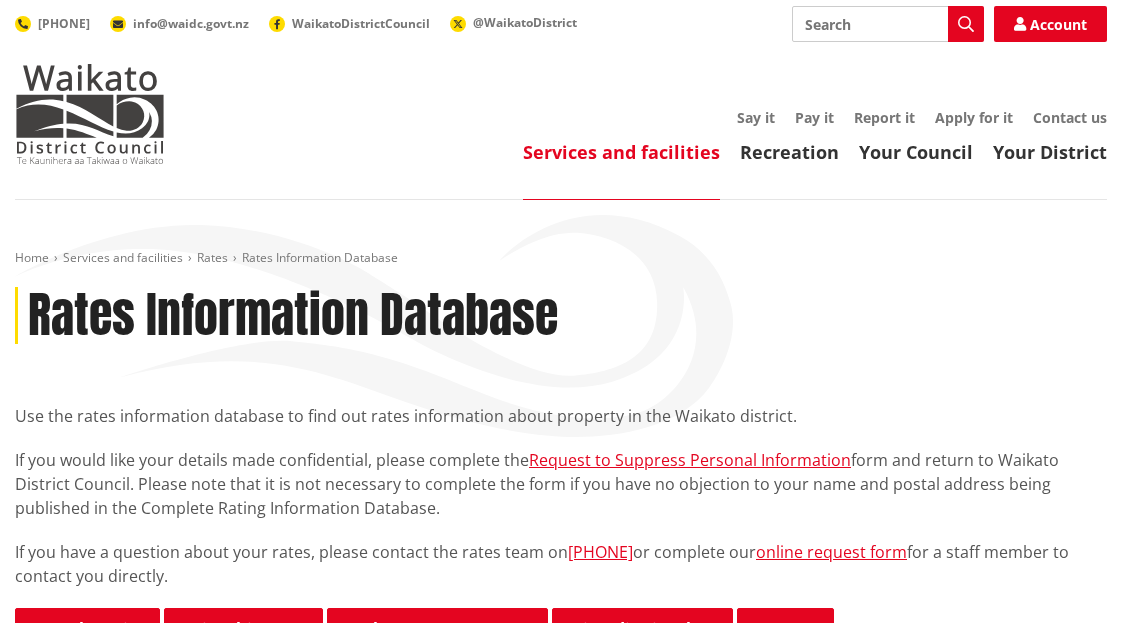 click on "Home
Services and facilities
Rates
Rates Information Database
Rates Information Database
Use the rates information database to find out rates information about property in the [REGION] district. If you would like your details made confidential, please complete the  Request to Suppress Personal Information  form and return to [ORGANIZATION] District Council. Please note that it is not necessary to complete the form if you have no objection to your name and postal address being published in the Complete Rating Information Database. If you have a question about your rates, please contact the rates team on  [PHONE]  or complete our  online request form  for a staff member to contact you directly.
Search again
Print this page
Make a rates payment
View district plan
Recent
[NUMBER] [STREET] [CITY]
Property details" at bounding box center (561, 1500) 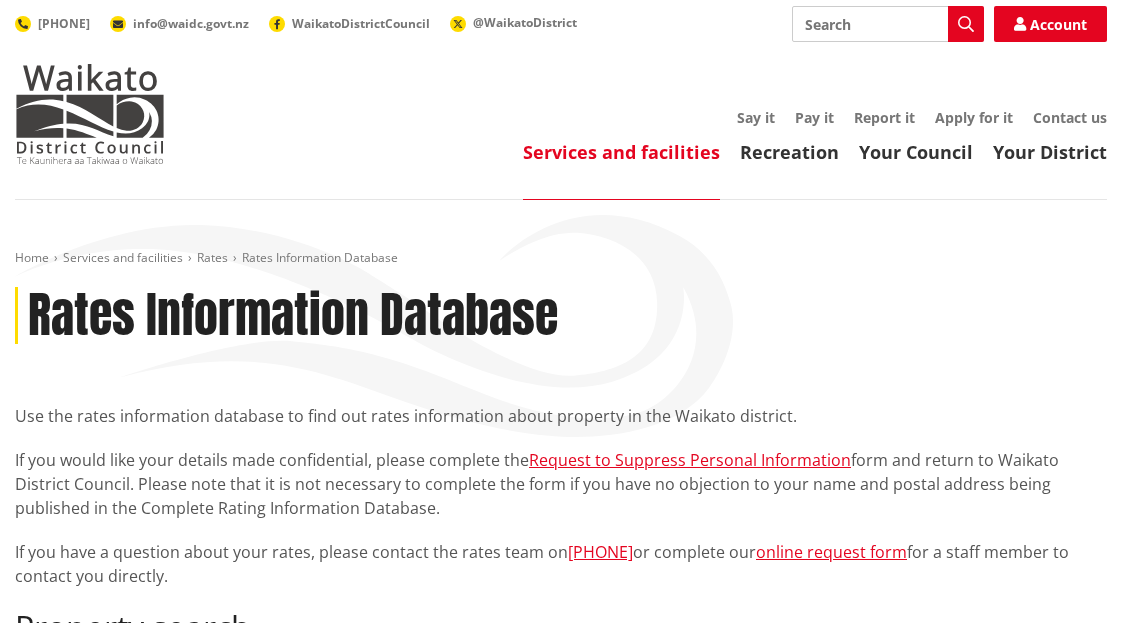scroll, scrollTop: 700, scrollLeft: 0, axis: vertical 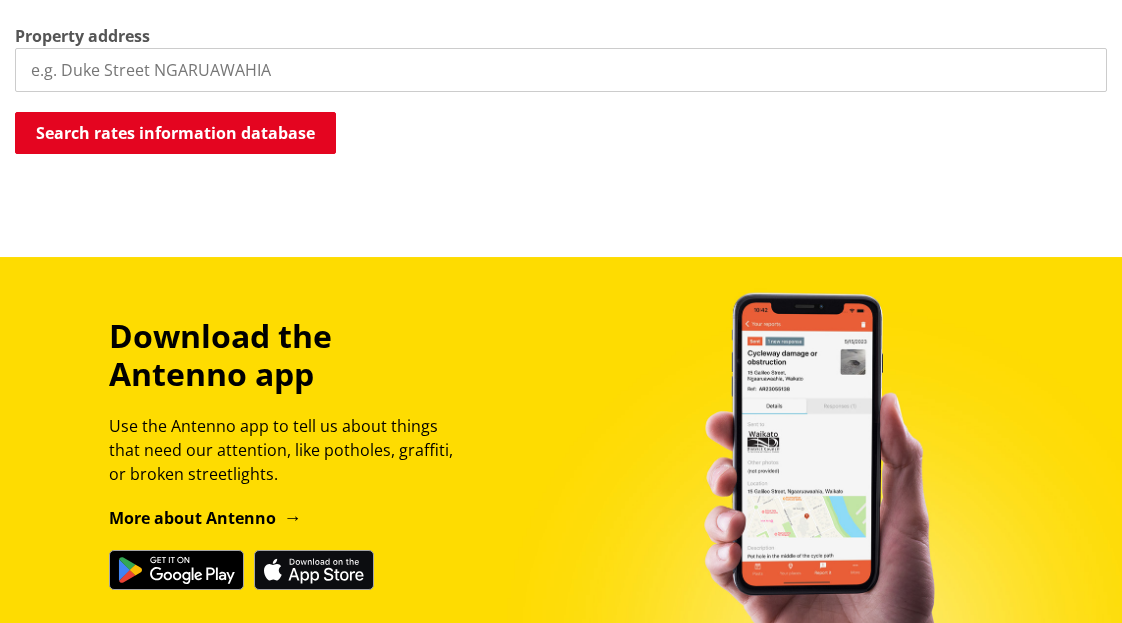 click at bounding box center (561, 70) 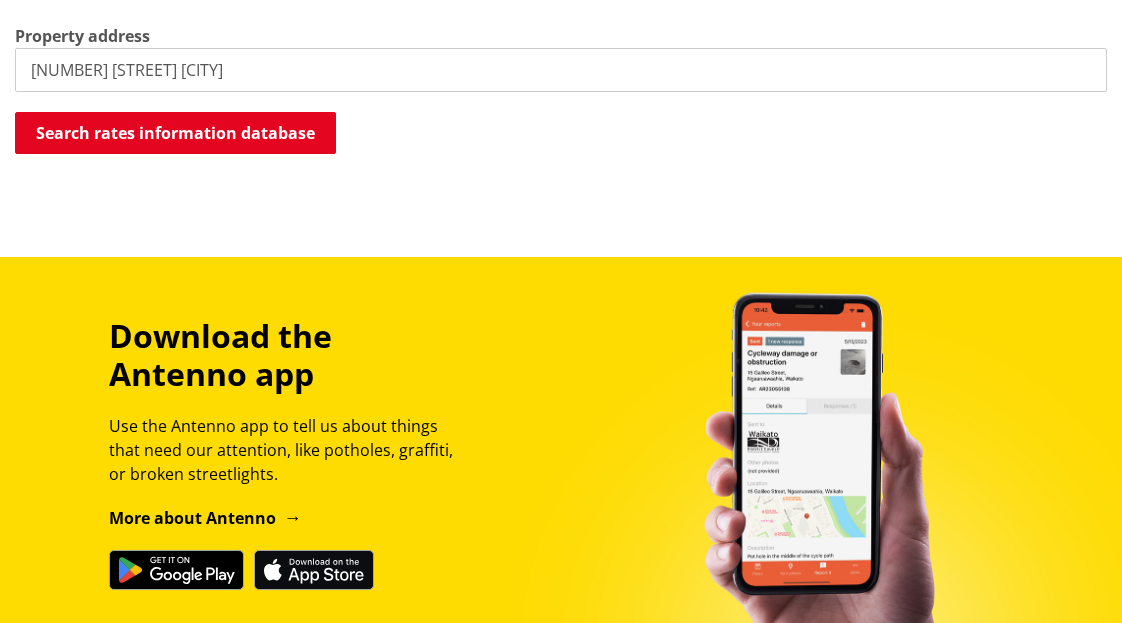type on "28 Pleasant Place pauanui" 